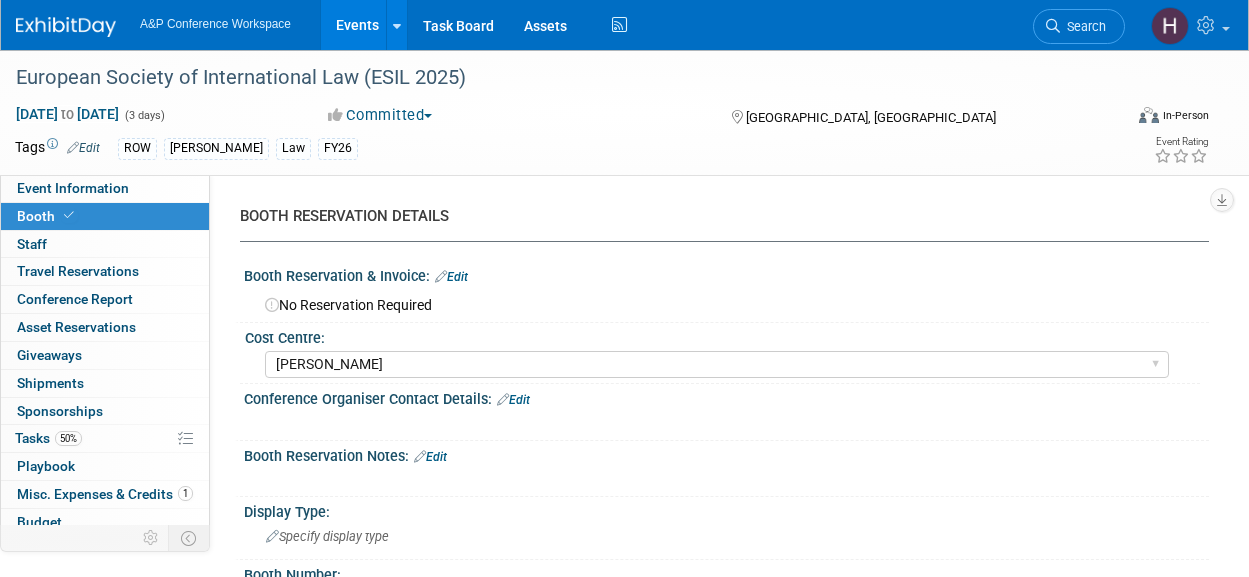 select on "HART" 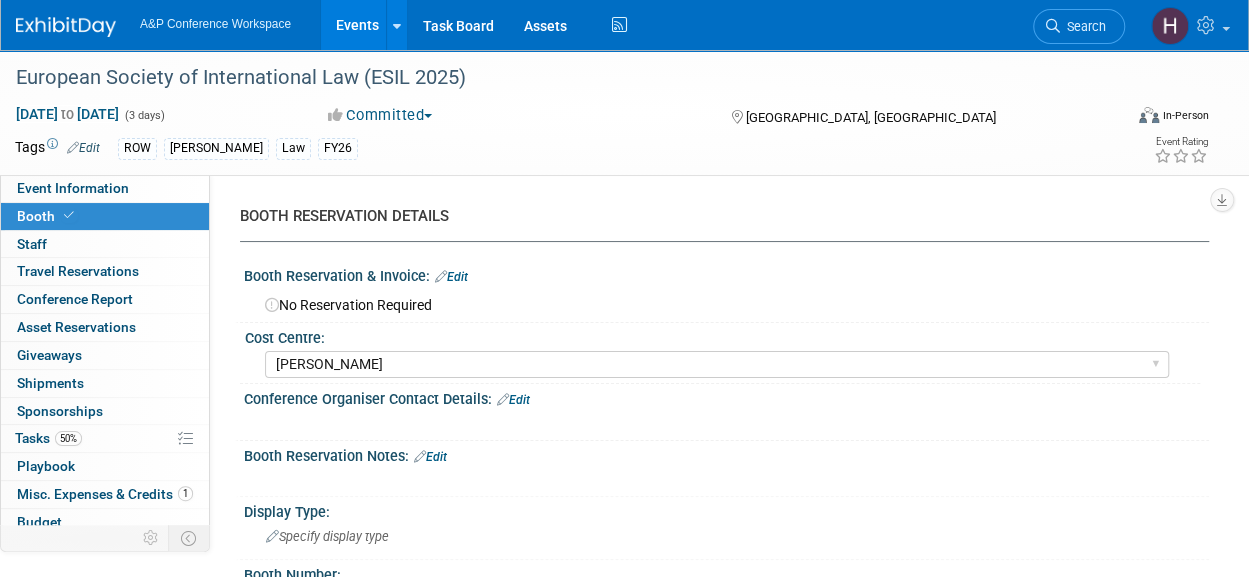 scroll, scrollTop: 0, scrollLeft: 0, axis: both 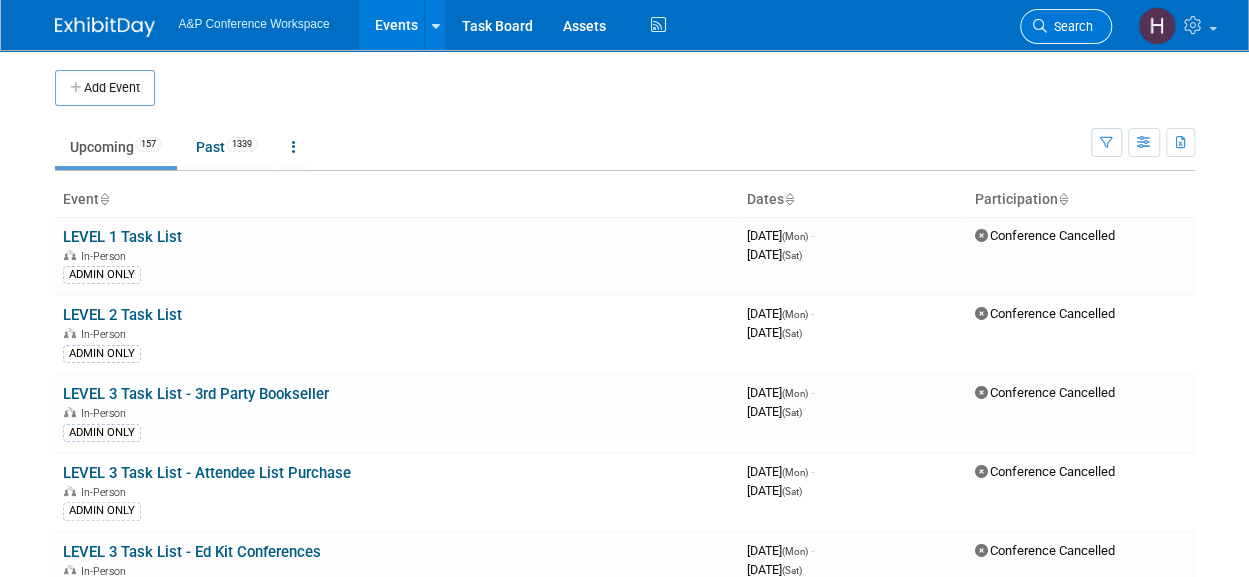 click on "Search" at bounding box center [1070, 26] 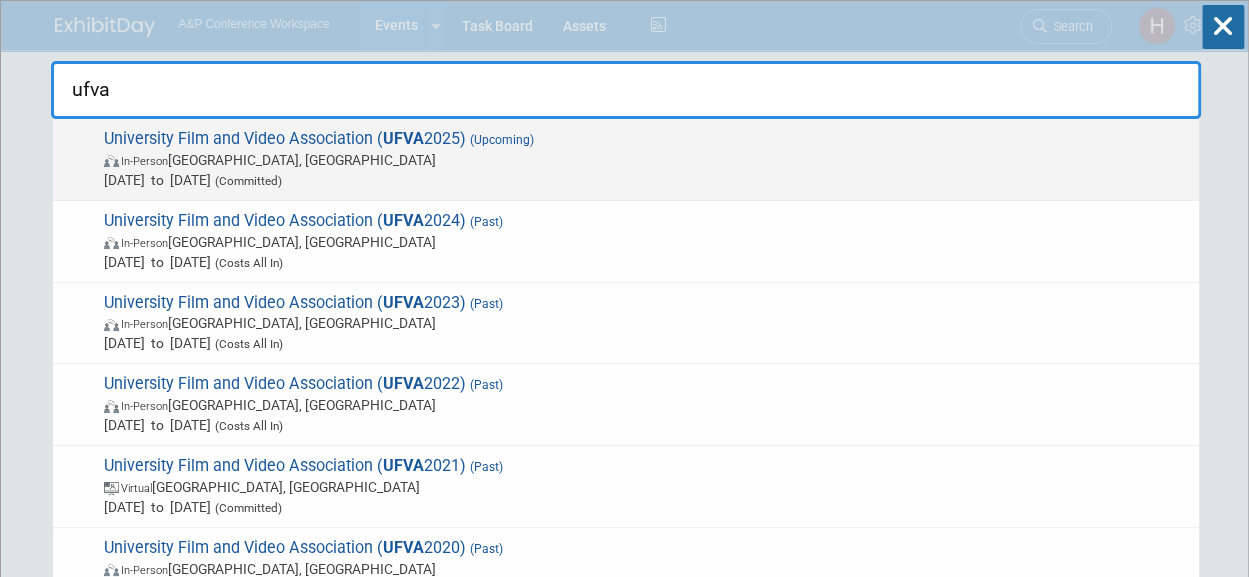 type on "ufva" 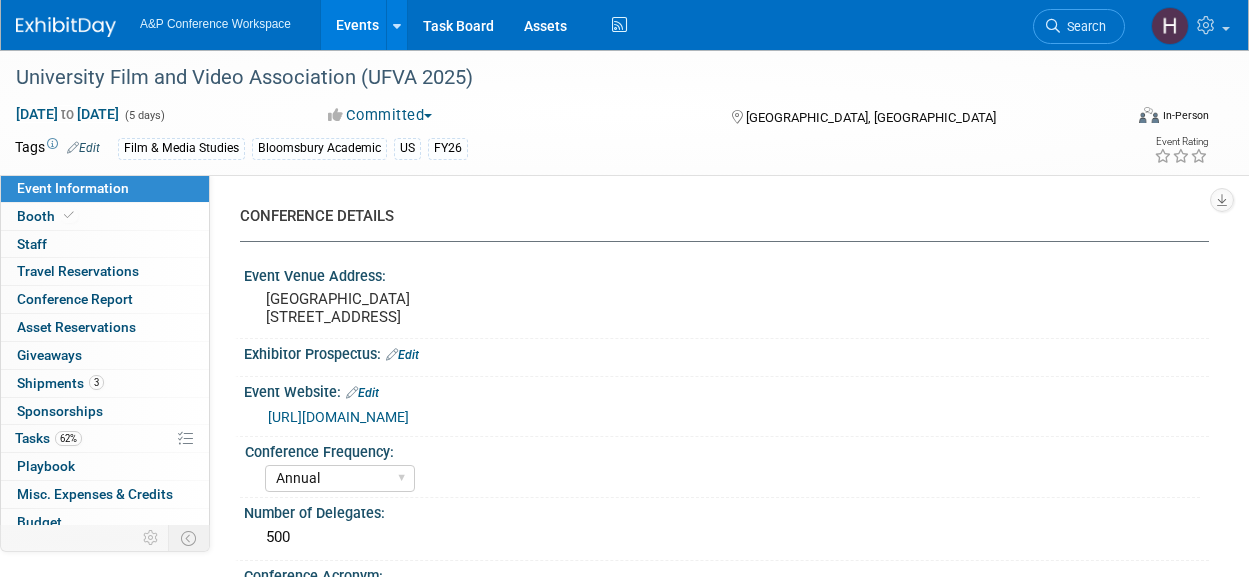 select on "Annual" 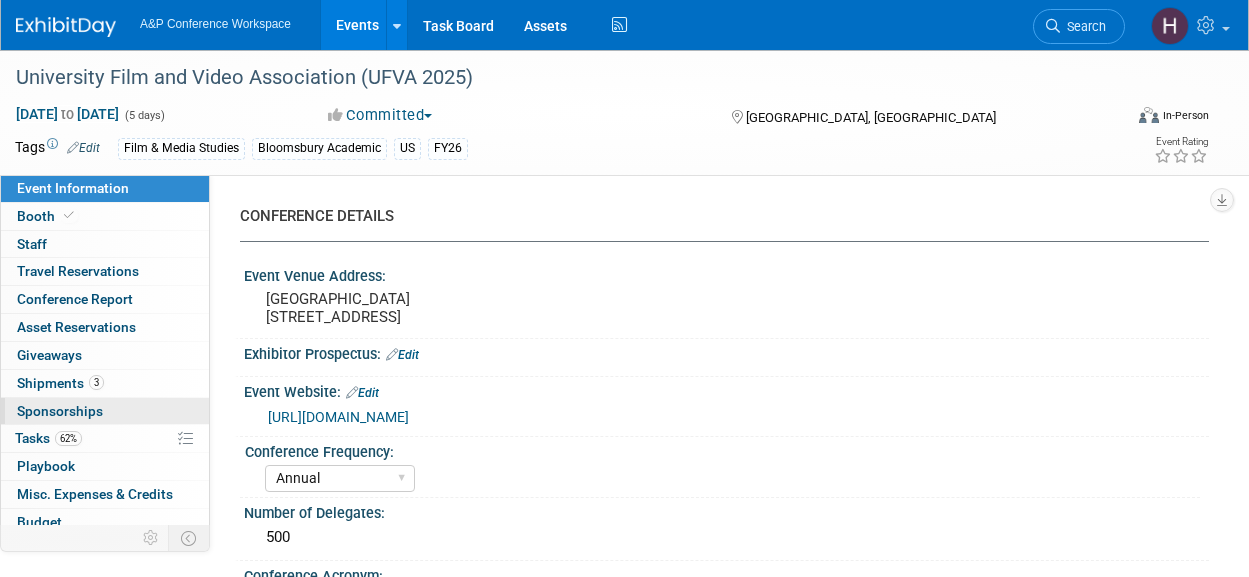 scroll, scrollTop: 0, scrollLeft: 0, axis: both 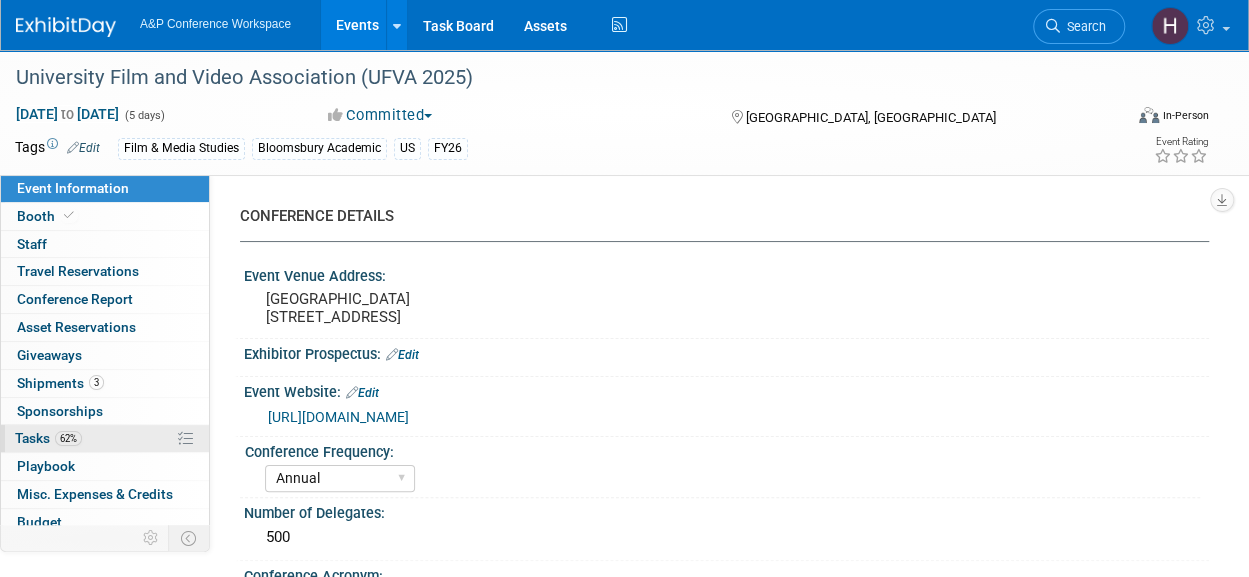 click on "62%" at bounding box center [68, 438] 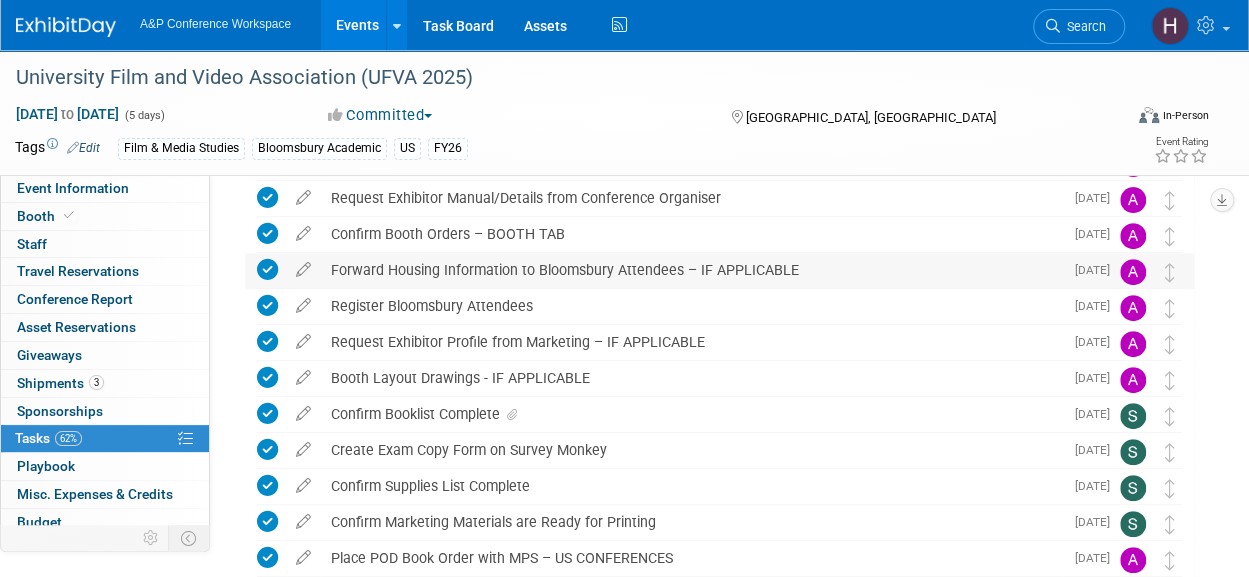 scroll, scrollTop: 0, scrollLeft: 0, axis: both 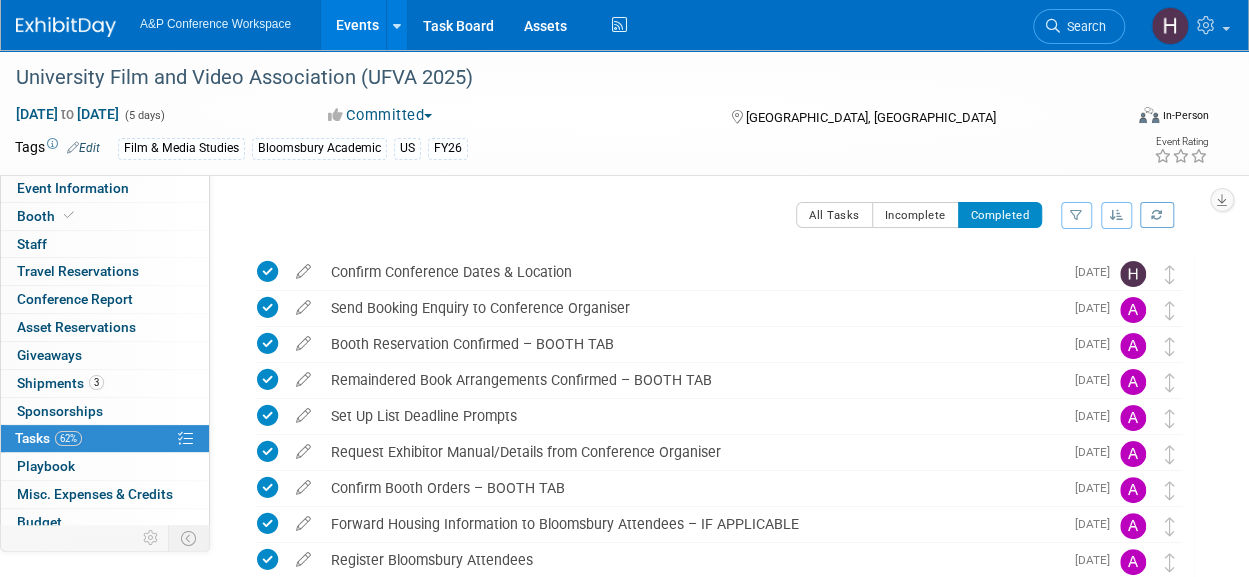 click on "CONFERENCE DETAILS
Event Venue Address:
Prairie View University
100 University Dr.
Prairie View, TX 77446
Exhibitor Prospectus:
Edit
Event Website:
Edit
https://ufva.site-ym.com/page/2025_UFVAconference_About
Conference Frequency:
Annual
Biennial
Bi-Annual
Triennial
Quadrennial
Number of Delegates:
500
Conference Acronym:
UFVA
Region:
US
Conference Level:
Level 1
Level 2
Level 3
Level 4
Type of Attendance:
In-Person Booth
Virtual Booth
Sponsorship
Insert Only - DO NOT USE
Program Advert
Editor Attendance Only
Ed Kit
3rd Party / Bookseller
Attendee List Purchase
Link on Conference Page
Presentation Slot
Unmanned Display
SUBJECT LISTS
Subject List - FY26:
ABC-CLIO Reference
African Studies
Anthropology" at bounding box center [709, 395] 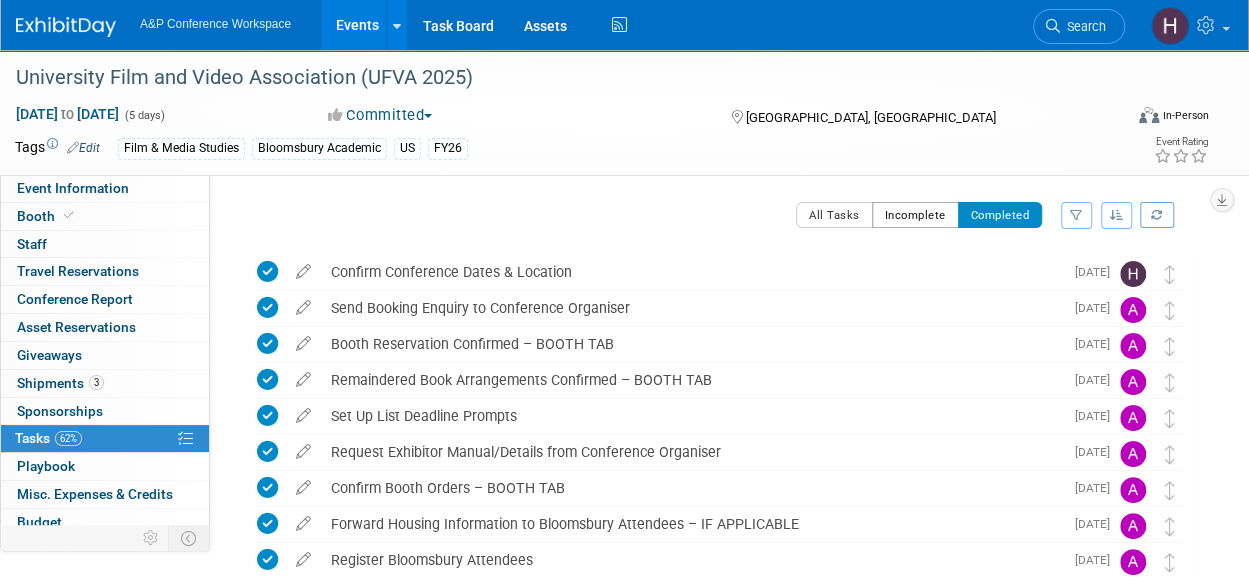 click on "Incomplete" at bounding box center (915, 215) 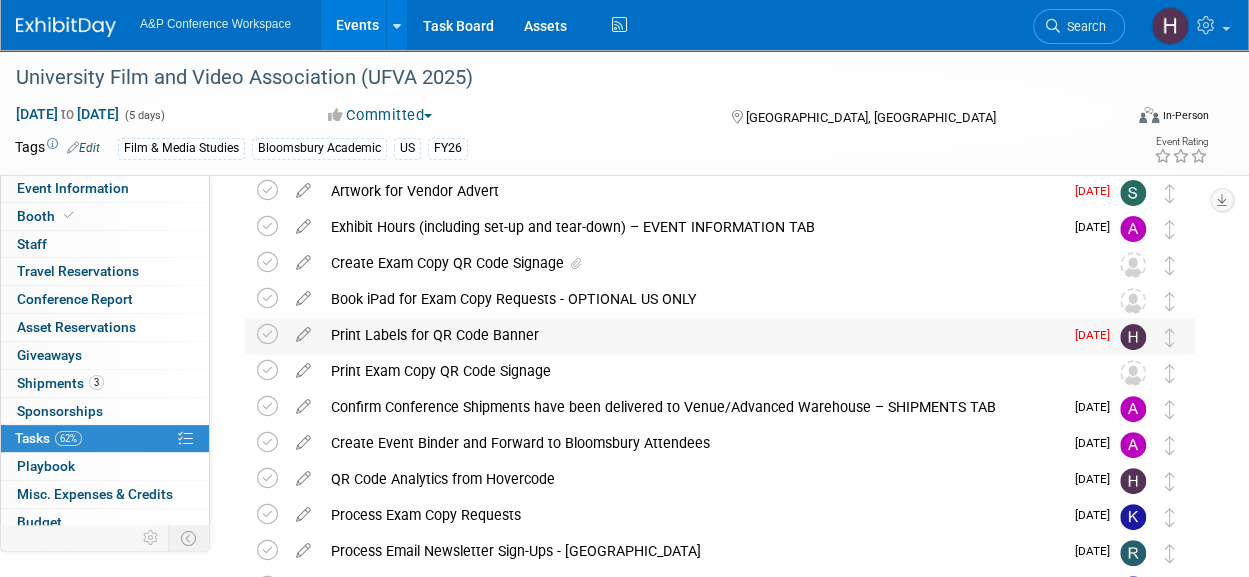 scroll, scrollTop: 121, scrollLeft: 0, axis: vertical 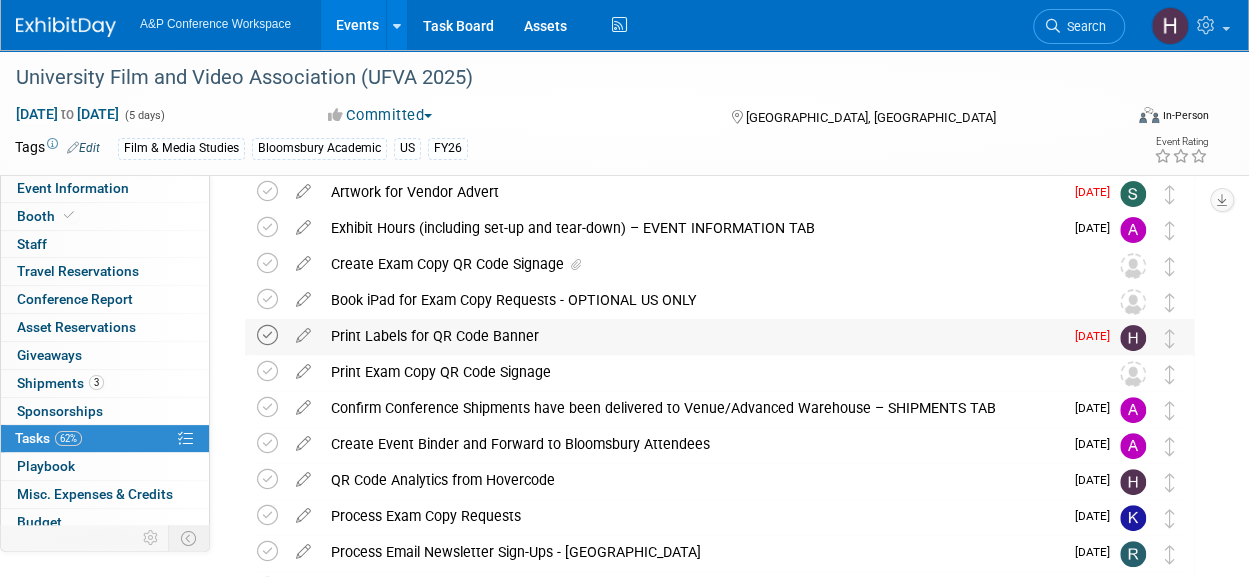 click at bounding box center (267, 335) 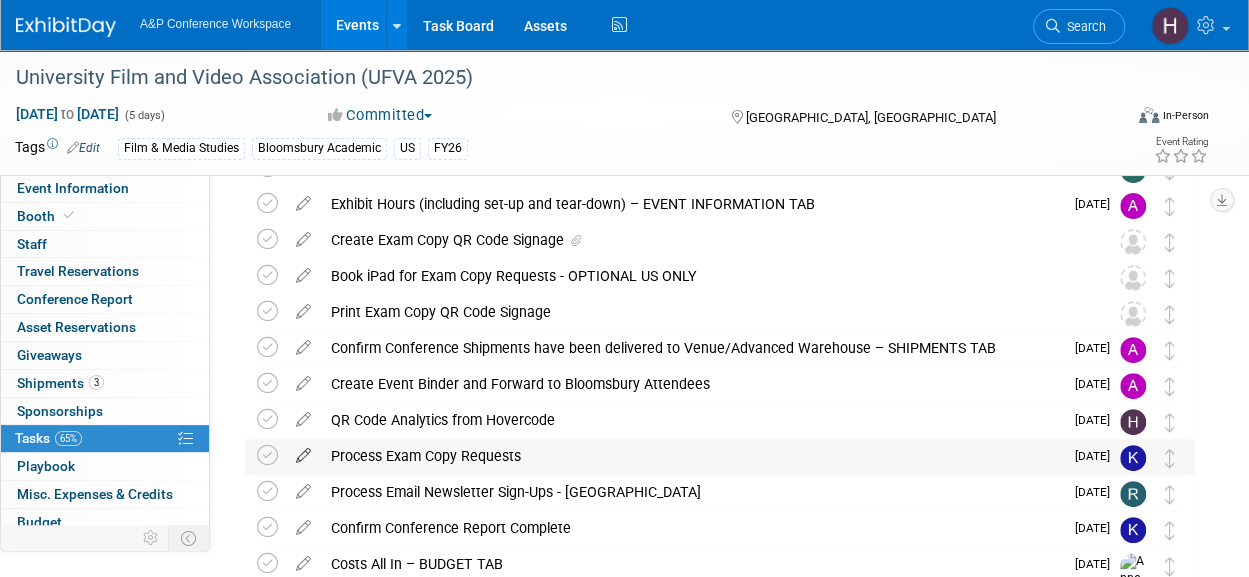 scroll, scrollTop: 144, scrollLeft: 0, axis: vertical 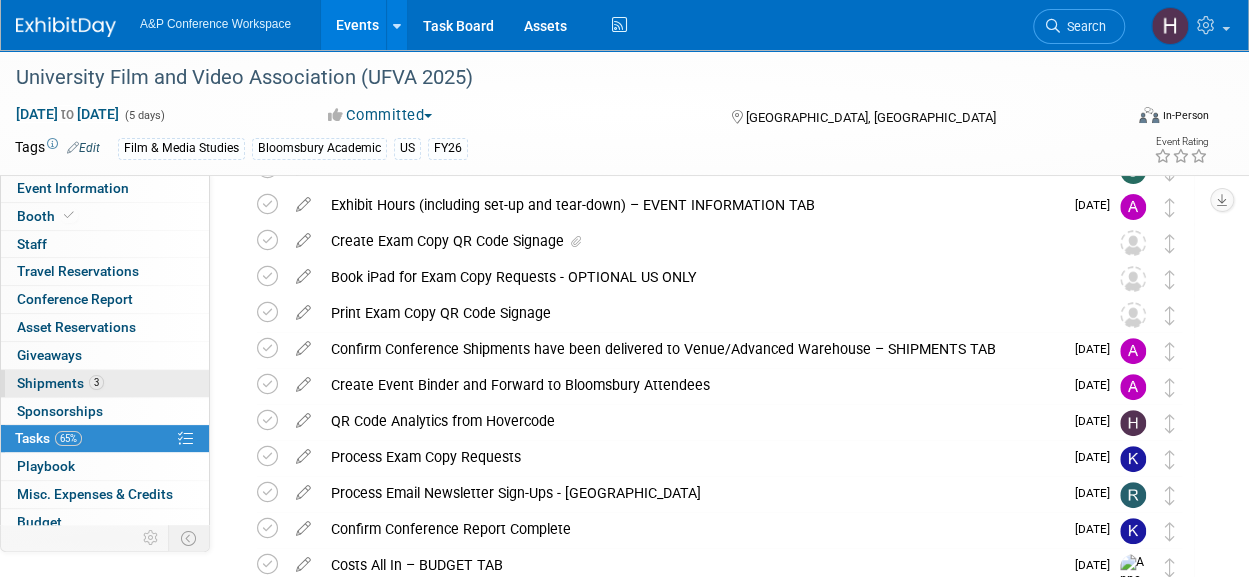 click on "Shipments 3" at bounding box center (60, 383) 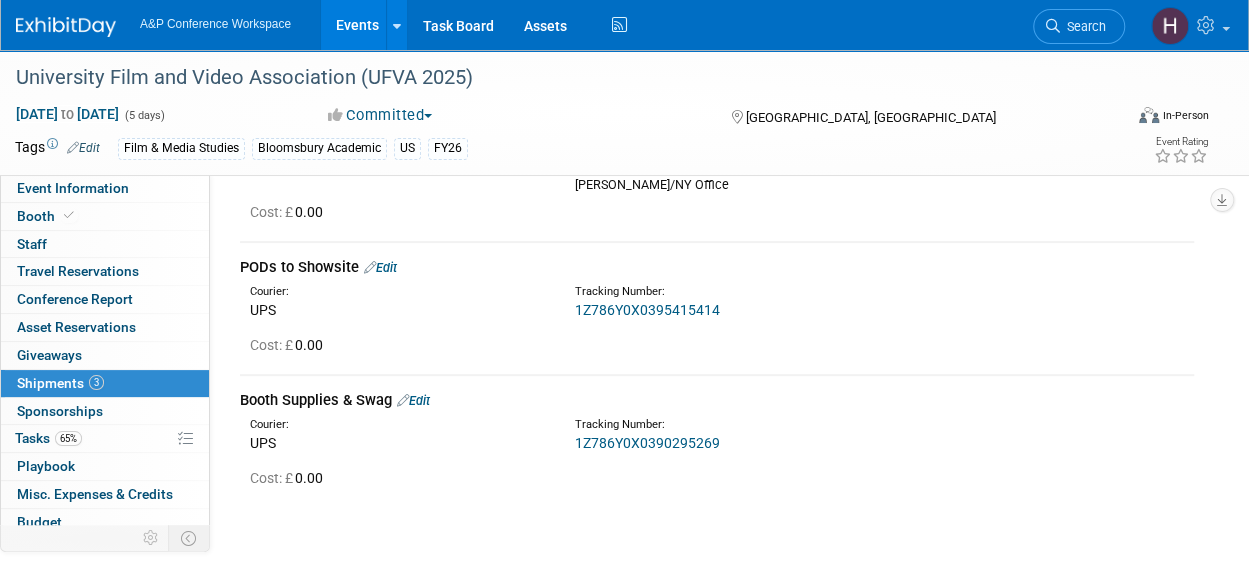scroll, scrollTop: 212, scrollLeft: 0, axis: vertical 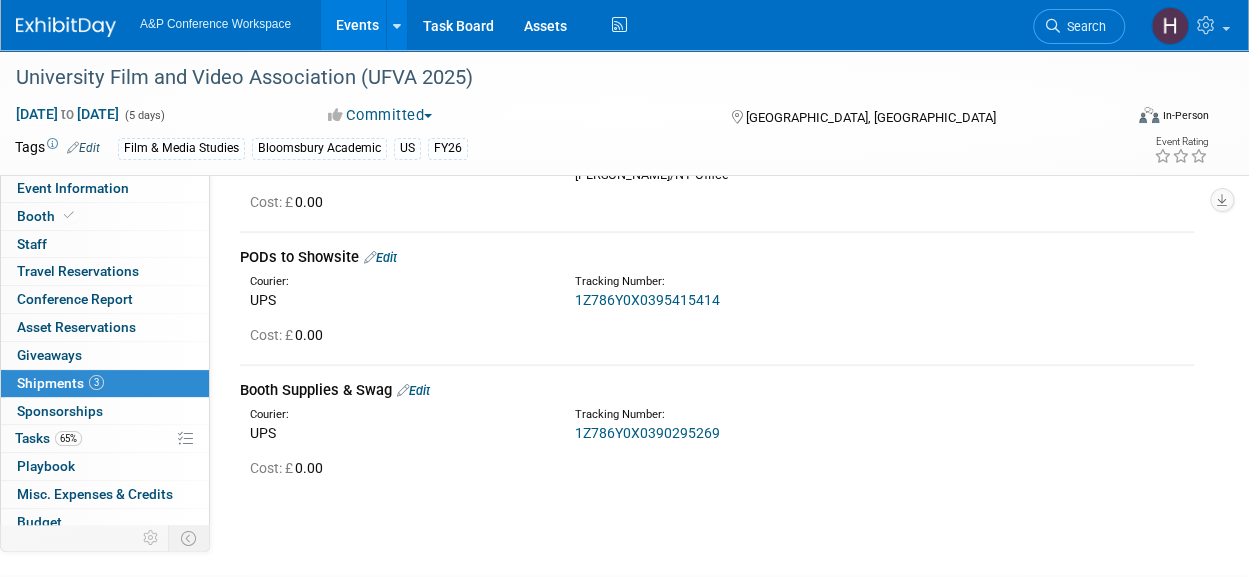 click on "1Z786Y0X0395415414" at bounding box center (647, 300) 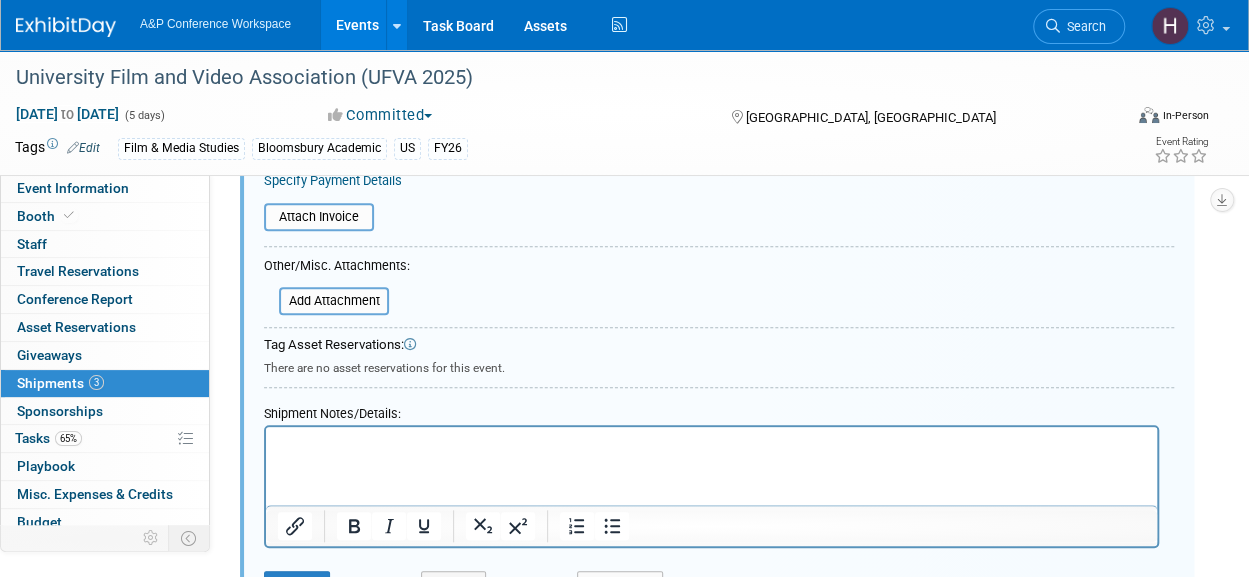 scroll, scrollTop: 686, scrollLeft: 0, axis: vertical 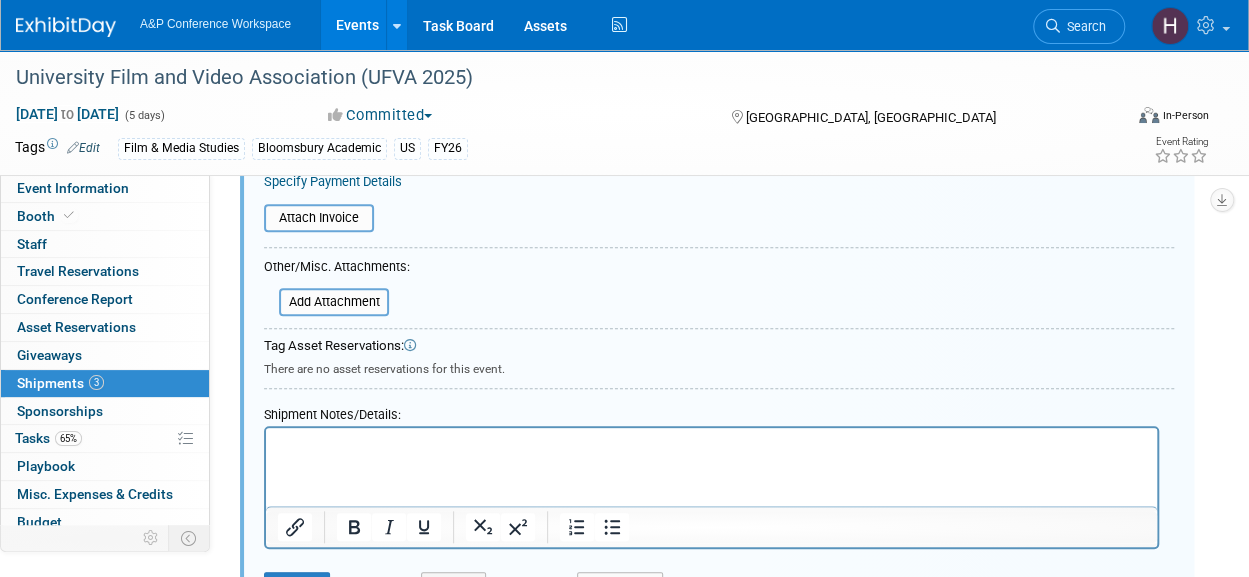 click at bounding box center (711, 442) 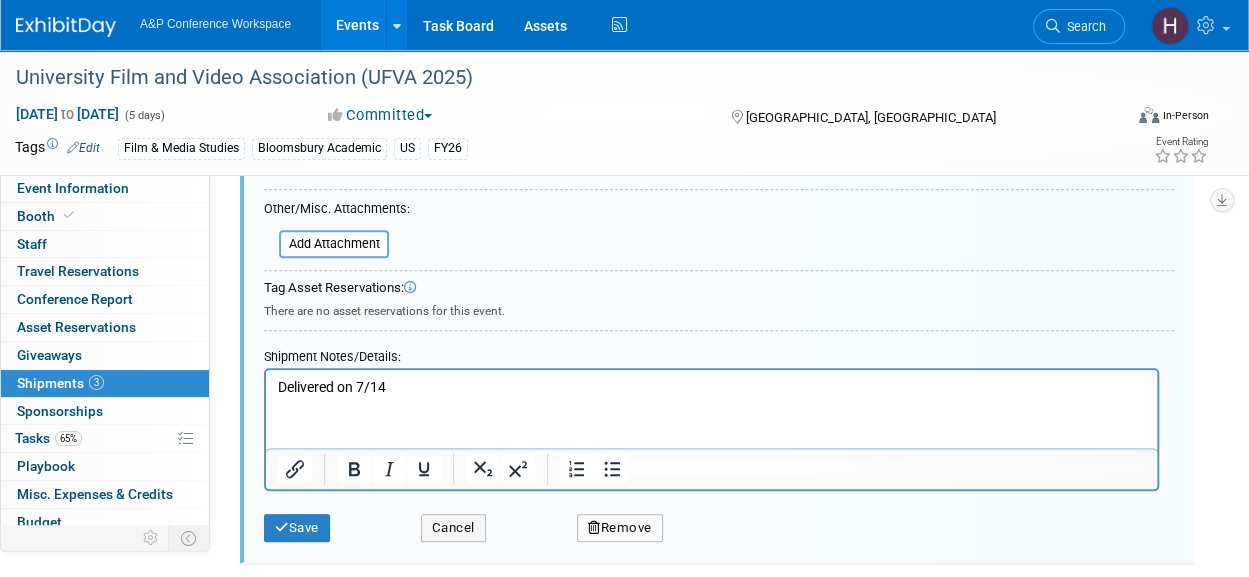 scroll, scrollTop: 747, scrollLeft: 0, axis: vertical 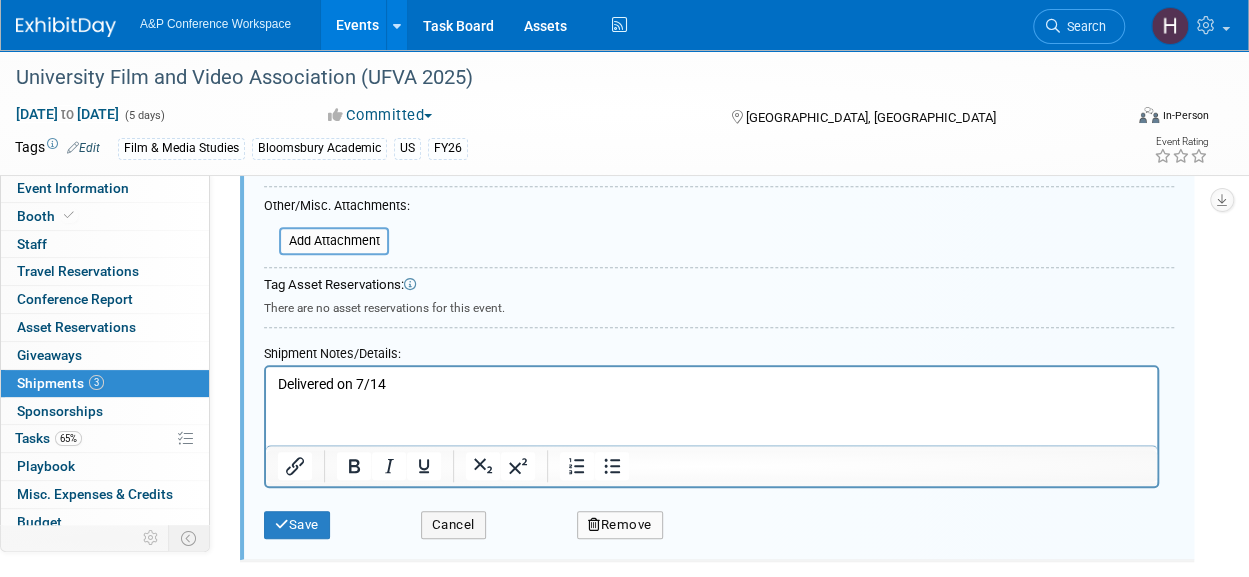 drag, startPoint x: 402, startPoint y: 401, endPoint x: 238, endPoint y: 381, distance: 165.21501 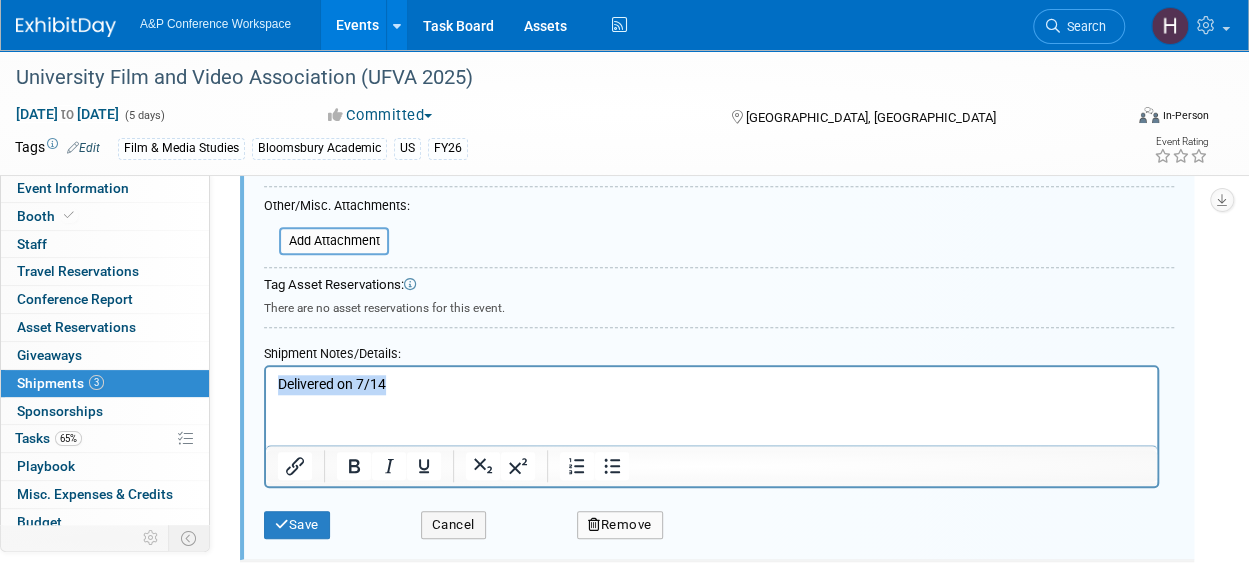 drag, startPoint x: 416, startPoint y: 391, endPoint x: 218, endPoint y: 375, distance: 198.64542 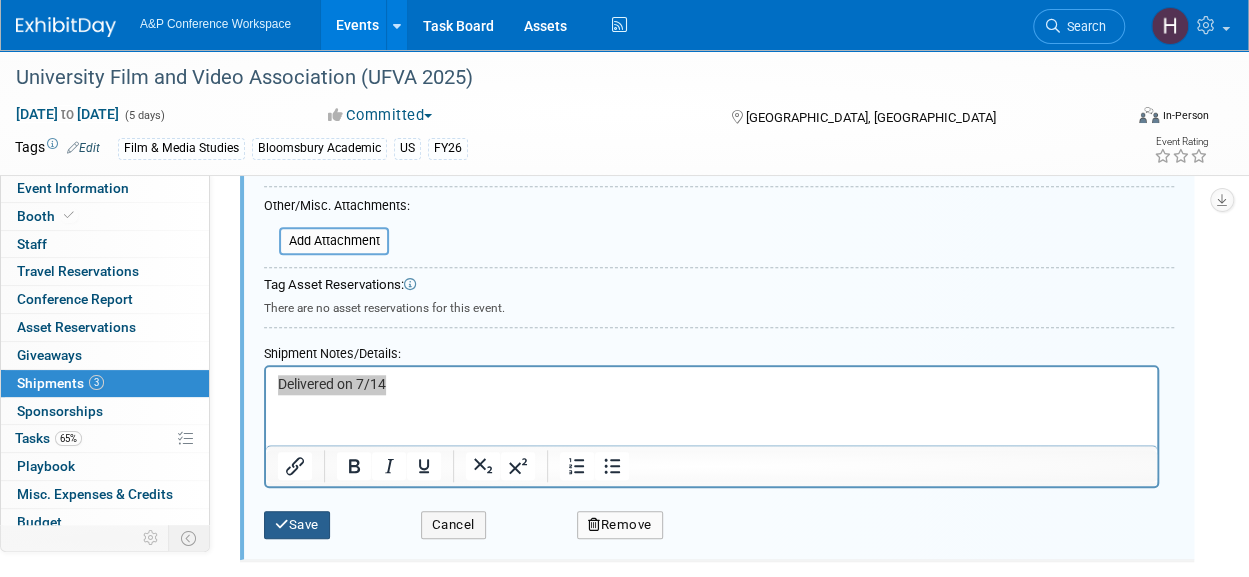 click on "Save" at bounding box center (297, 525) 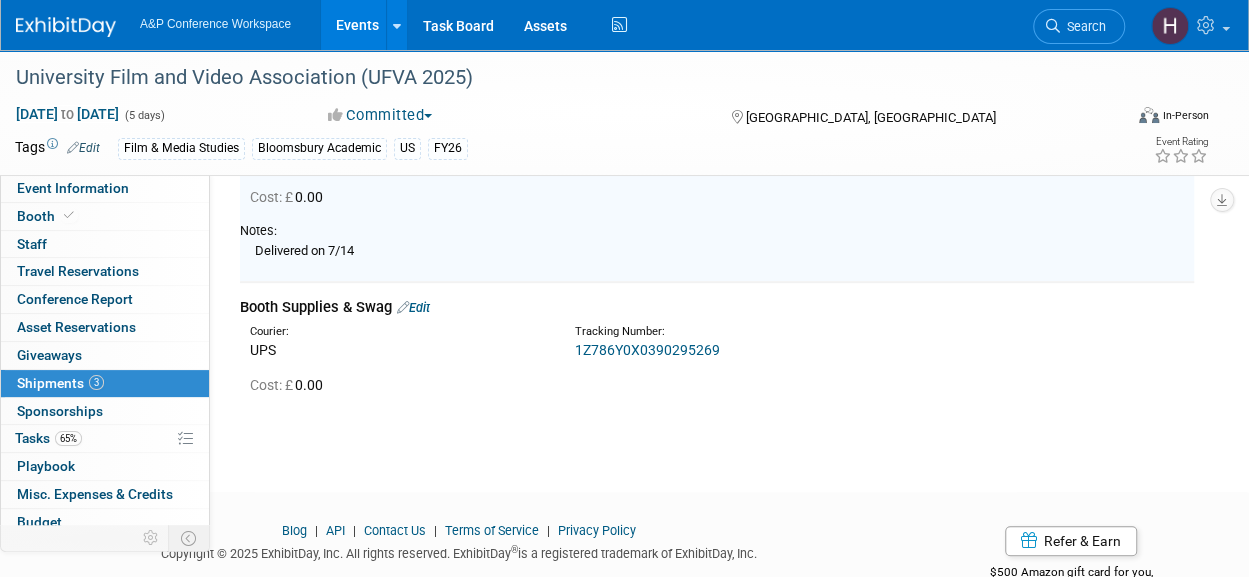 click on "Edit" at bounding box center [413, 307] 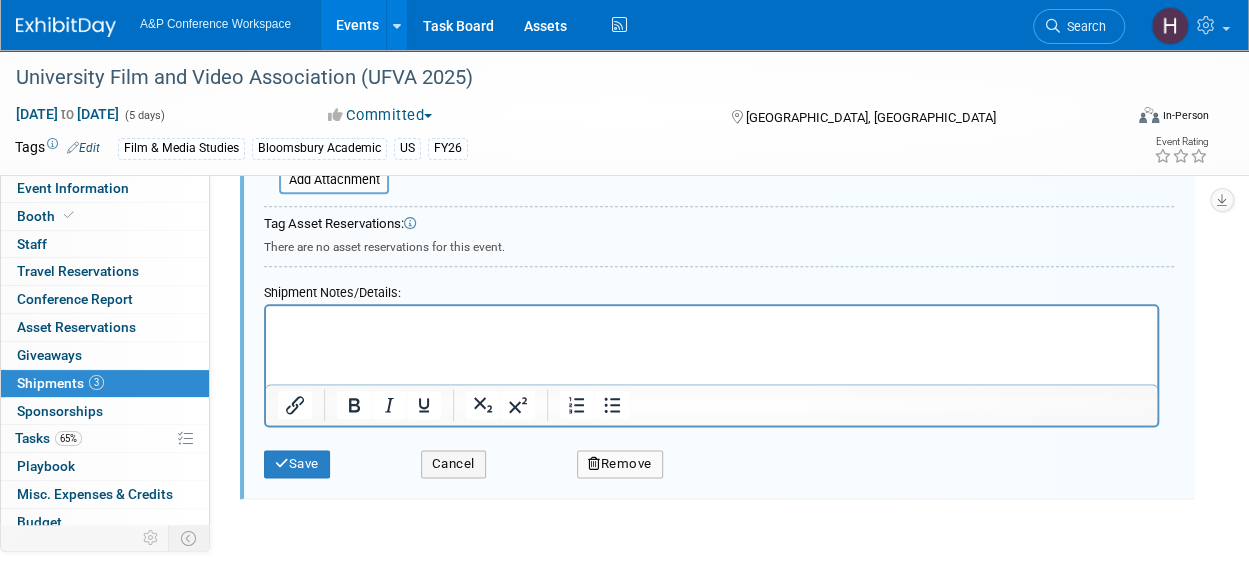 scroll, scrollTop: 998, scrollLeft: 0, axis: vertical 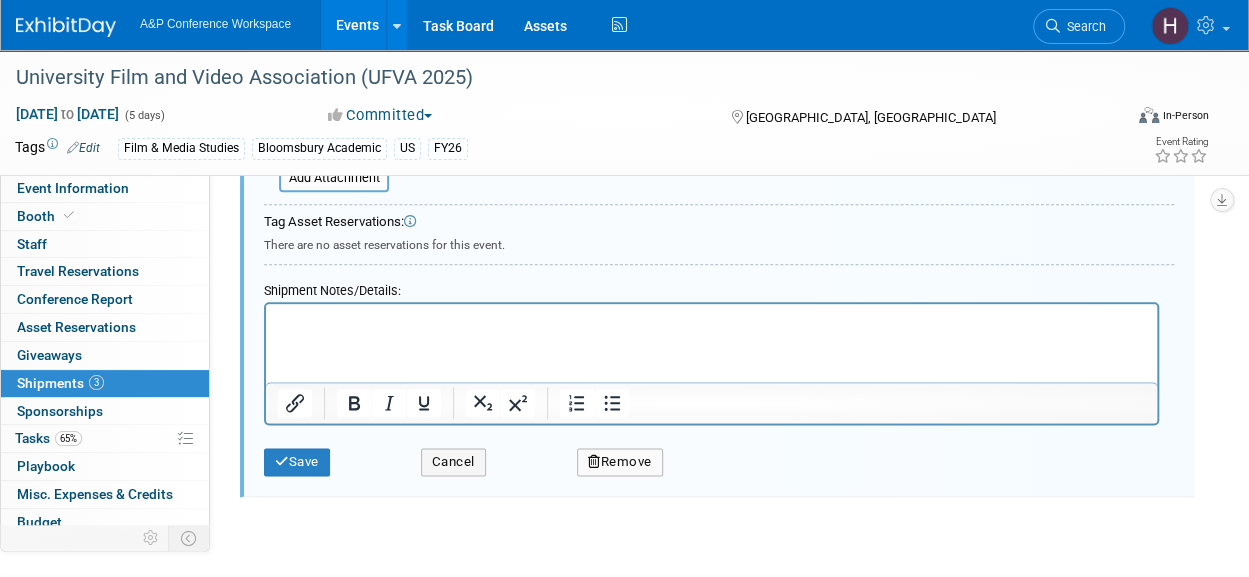 click at bounding box center [711, 317] 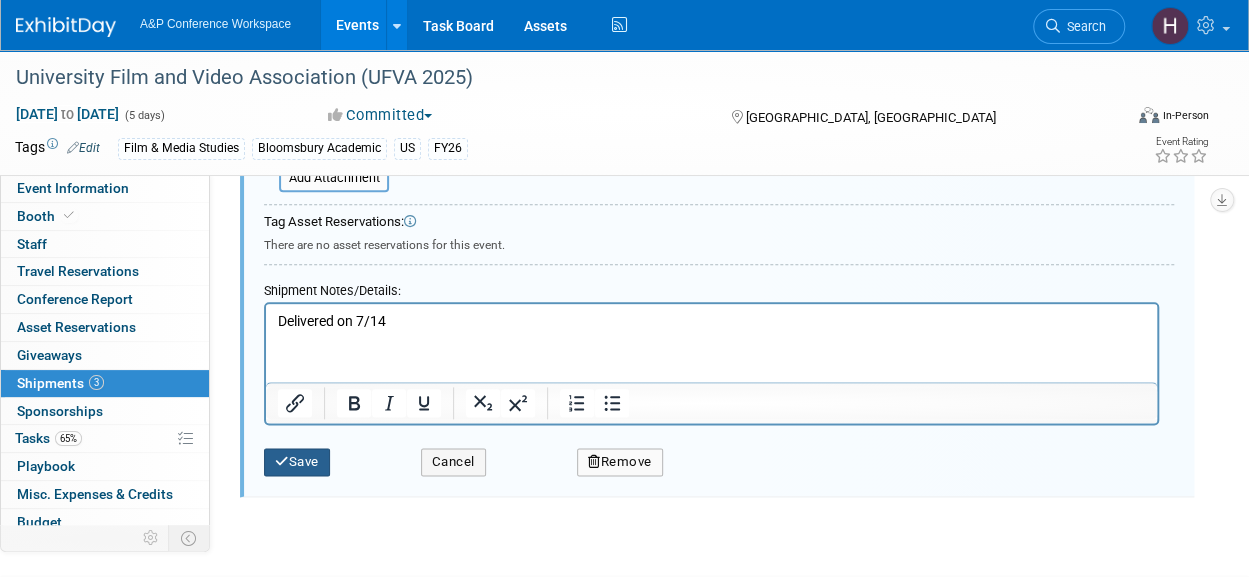 click on "Save" at bounding box center [297, 462] 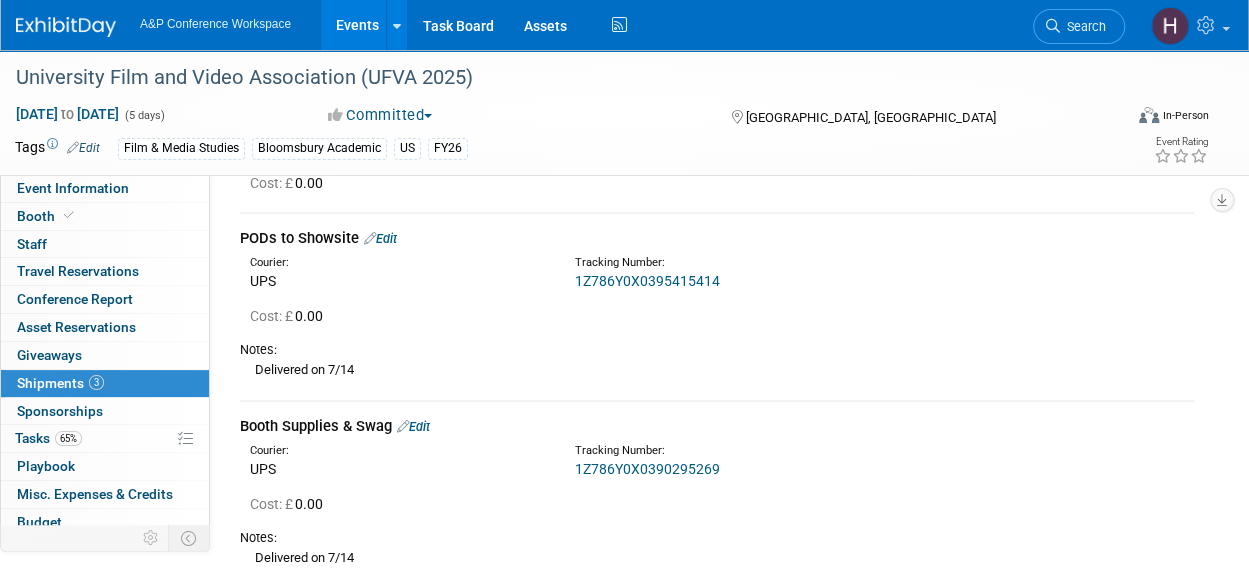 scroll, scrollTop: 0, scrollLeft: 0, axis: both 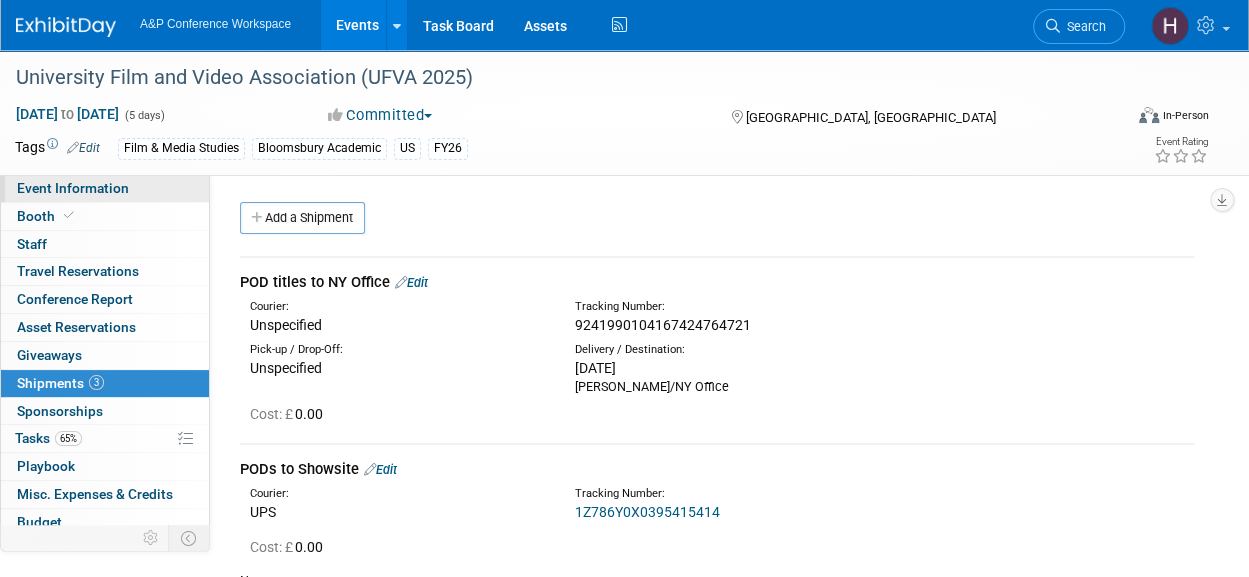 click on "Event Information" at bounding box center [73, 188] 